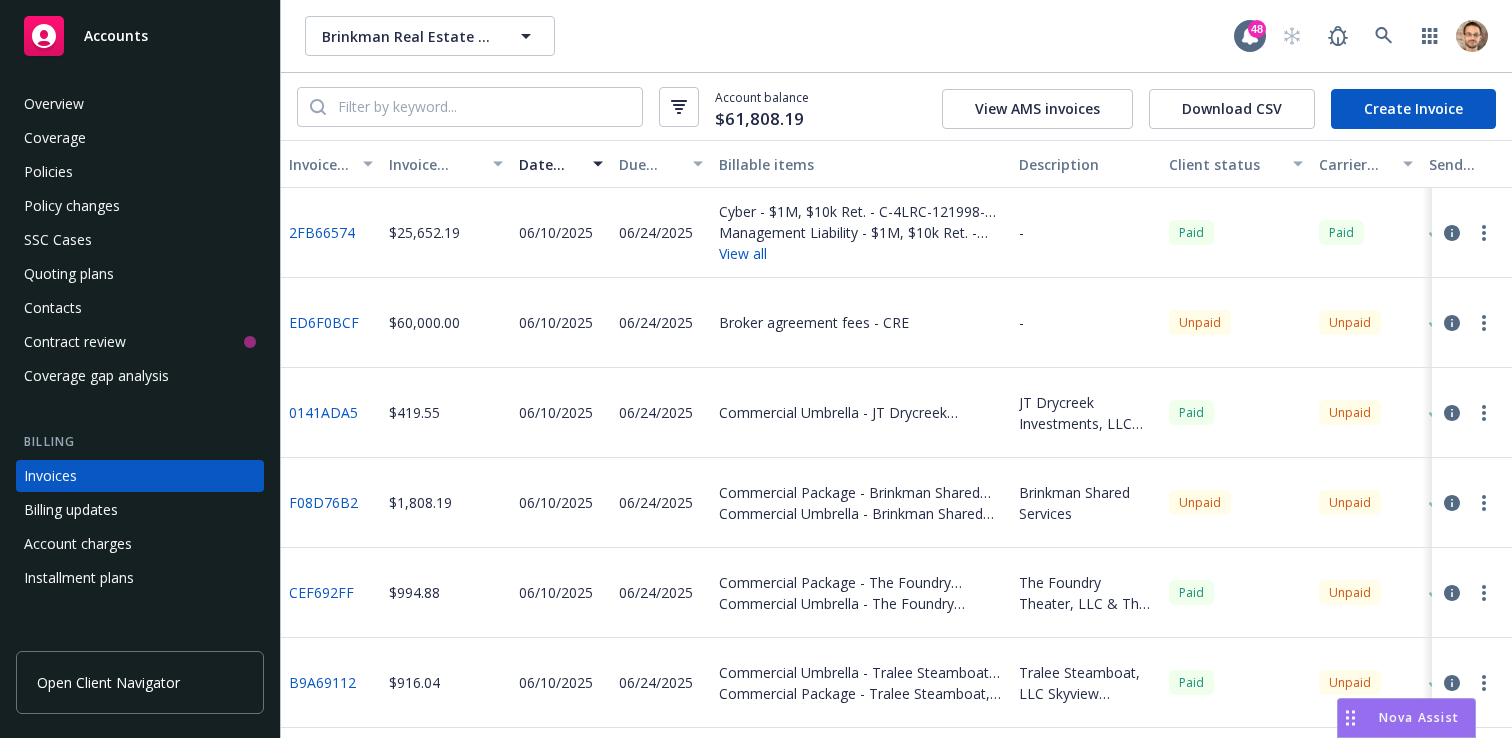 scroll, scrollTop: 0, scrollLeft: 0, axis: both 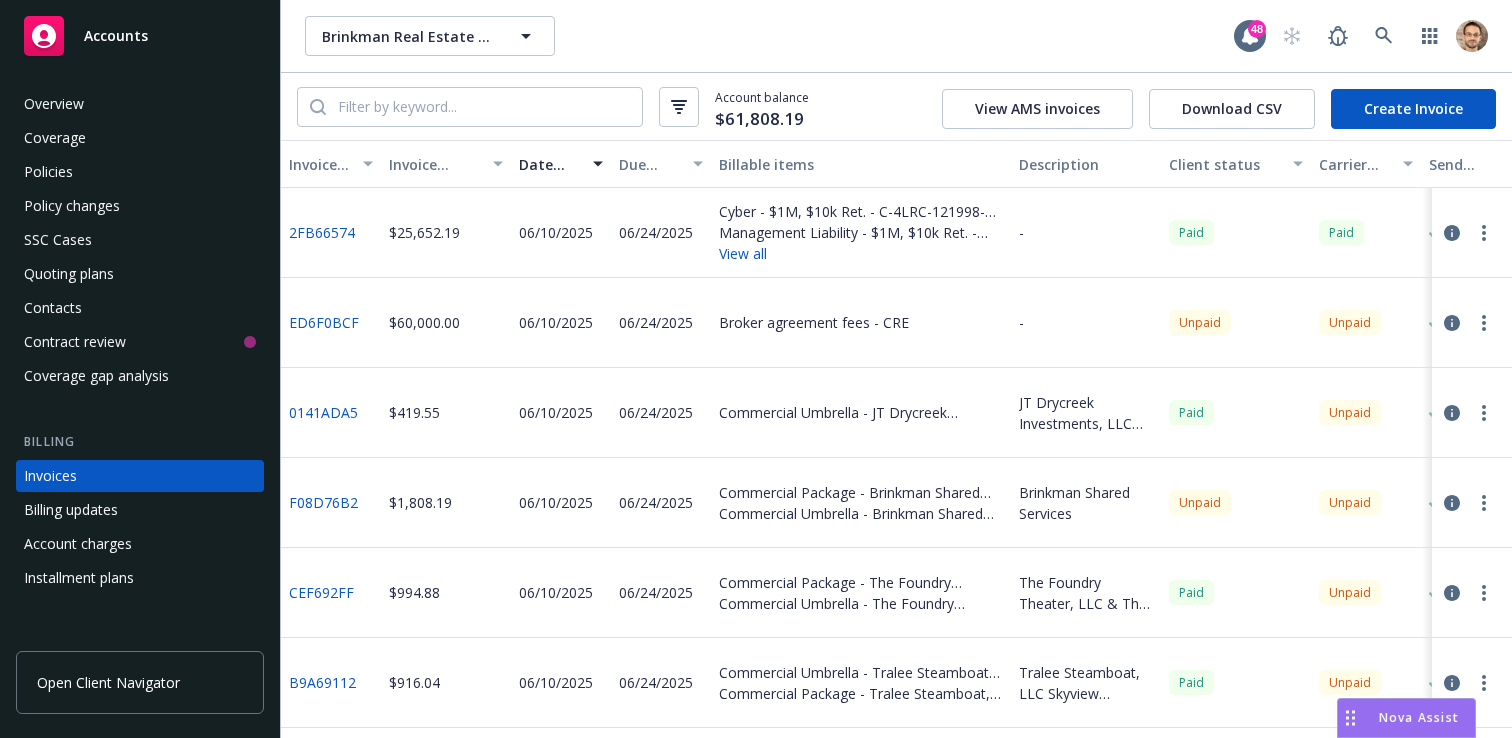 click on "Policies" at bounding box center (140, 172) 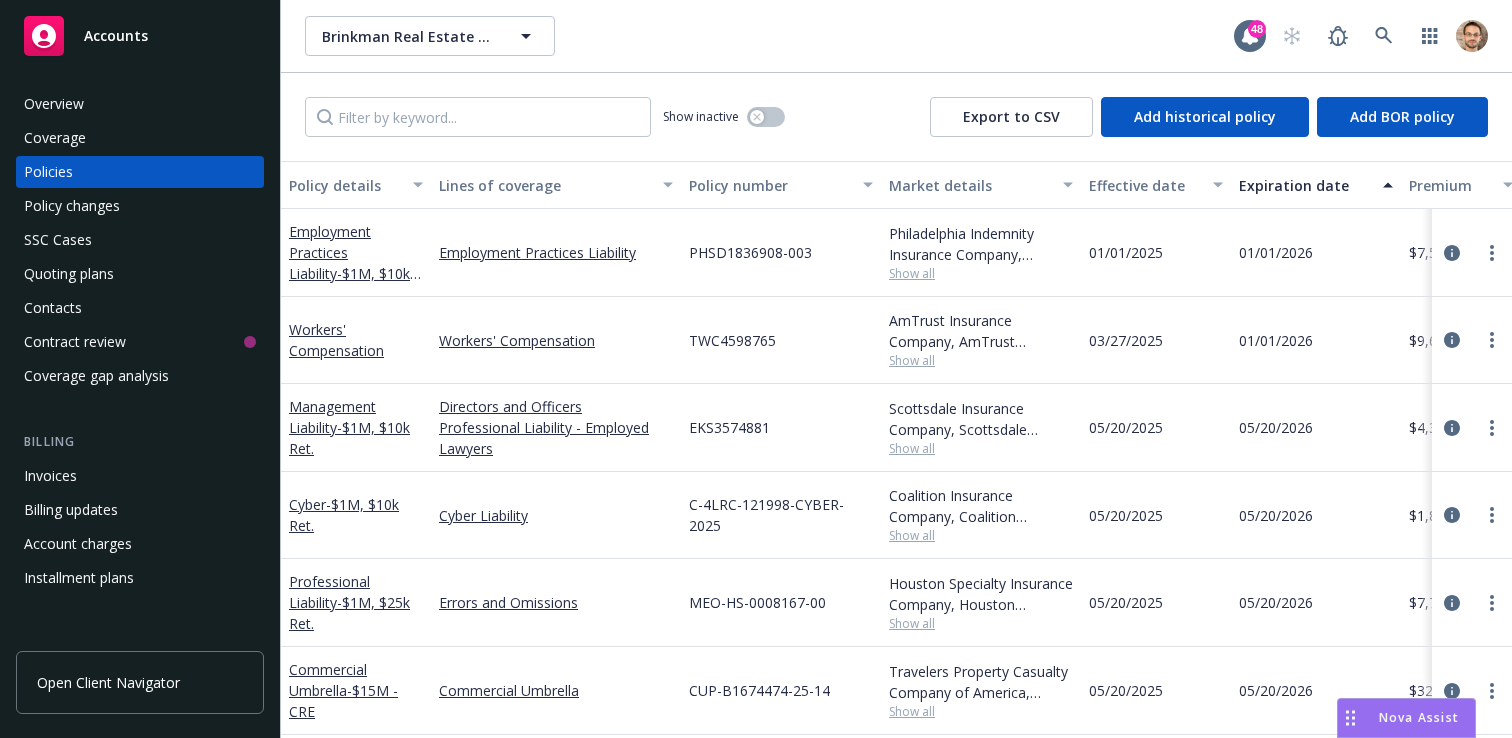 click on "Policy changes" at bounding box center [140, 206] 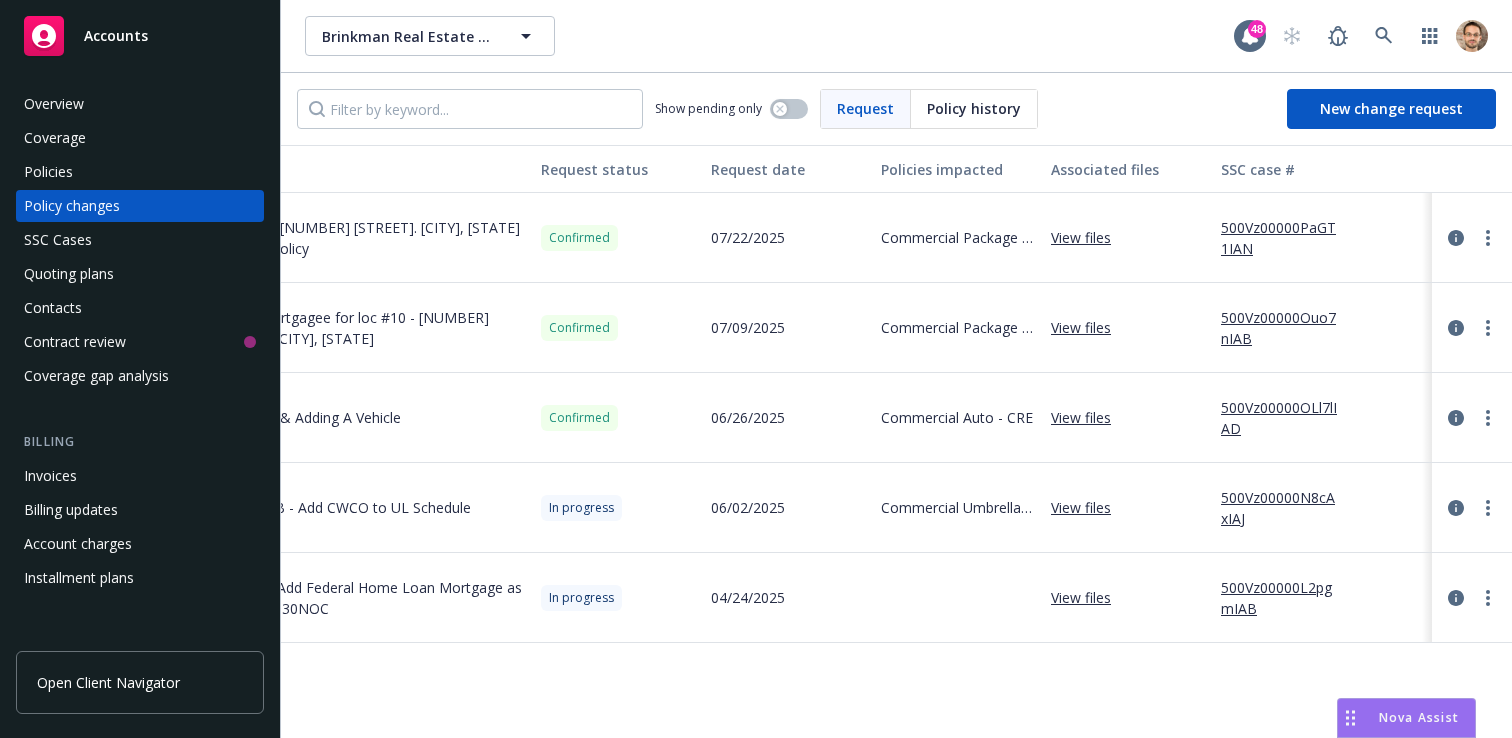 scroll, scrollTop: 0, scrollLeft: 0, axis: both 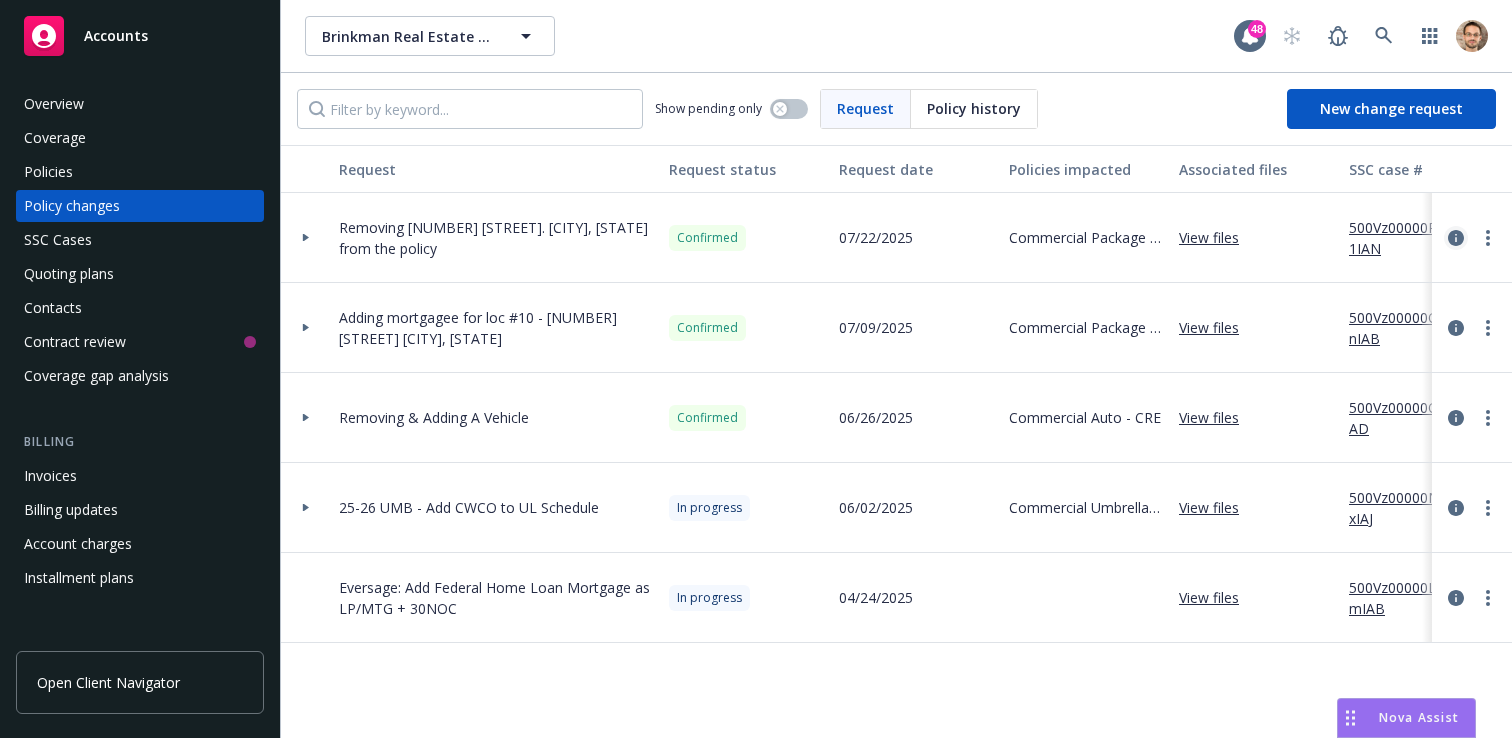 click 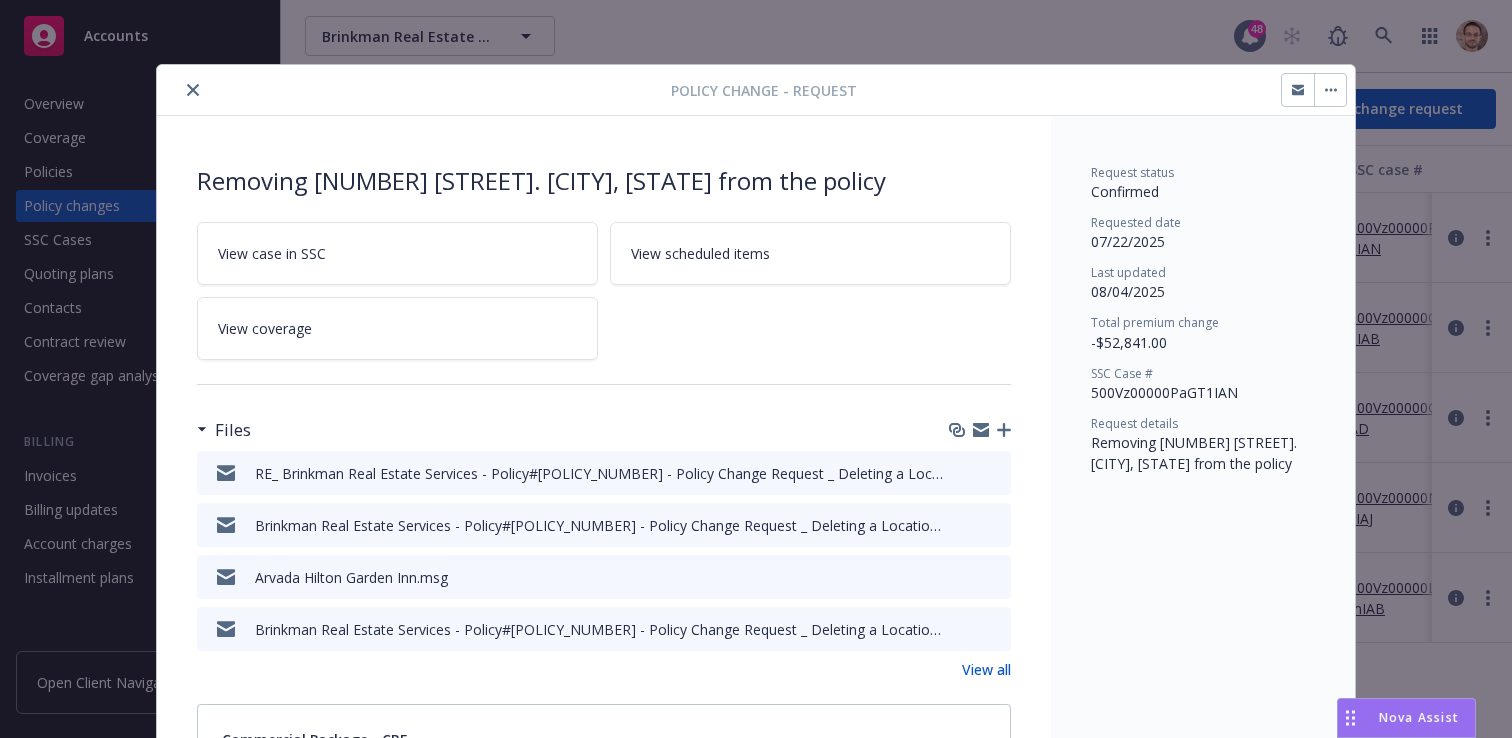 scroll, scrollTop: 60, scrollLeft: 0, axis: vertical 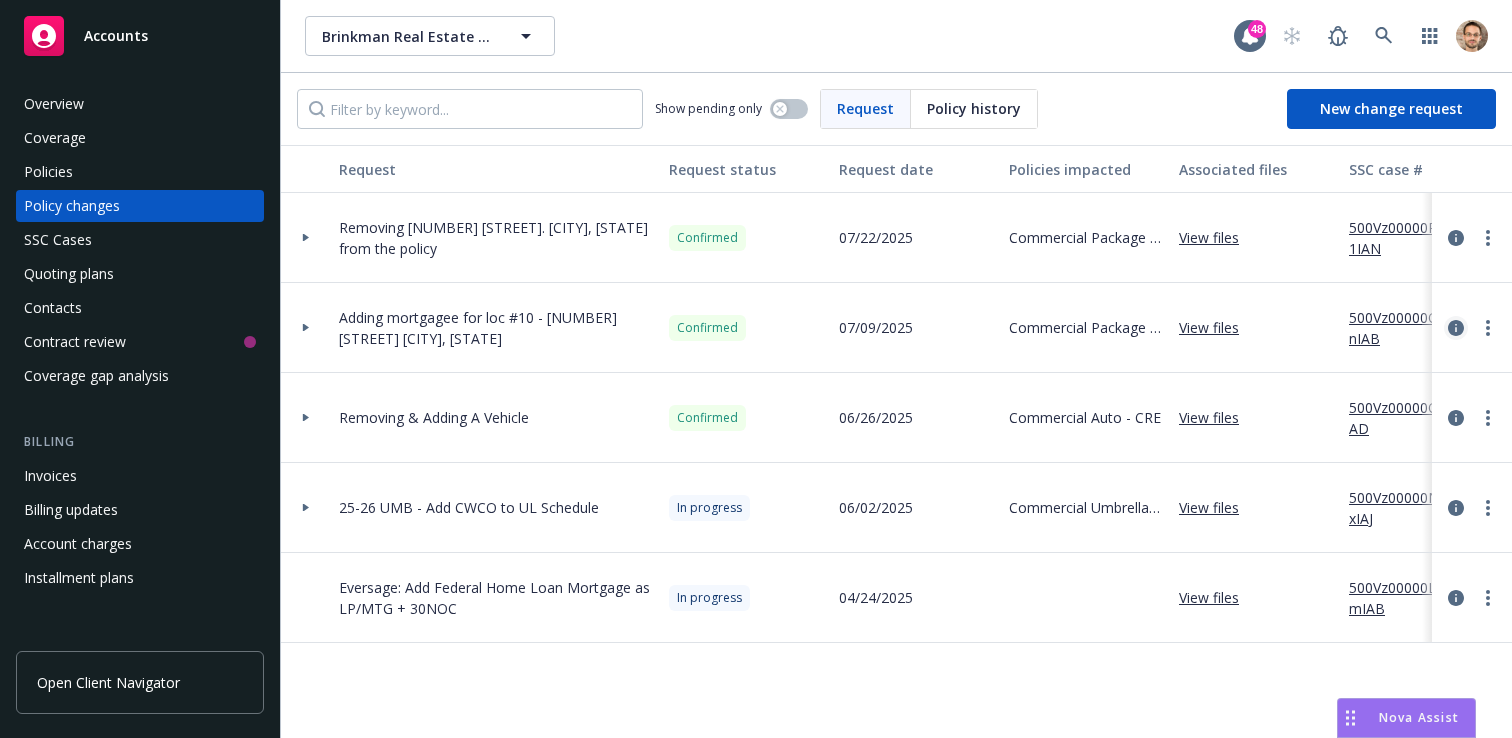 click 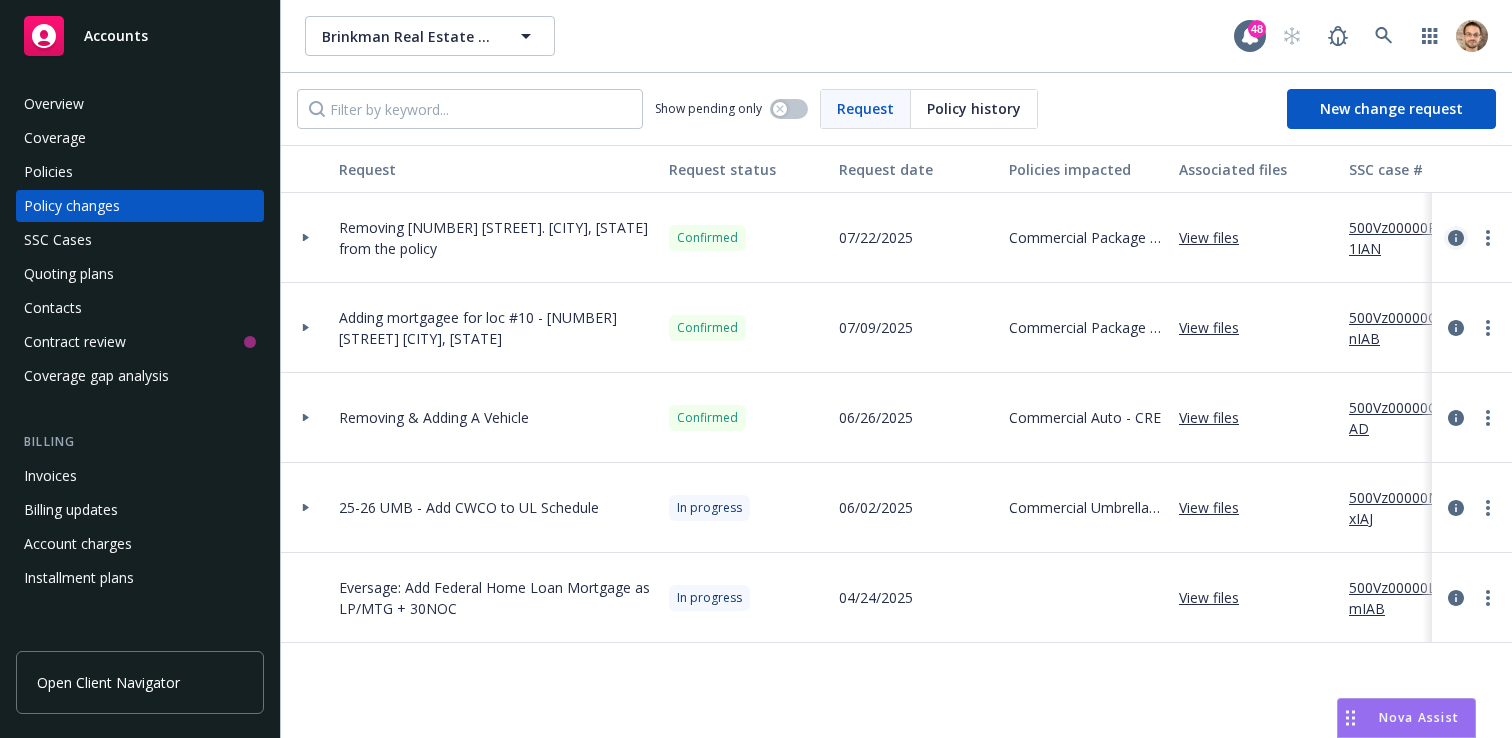 click 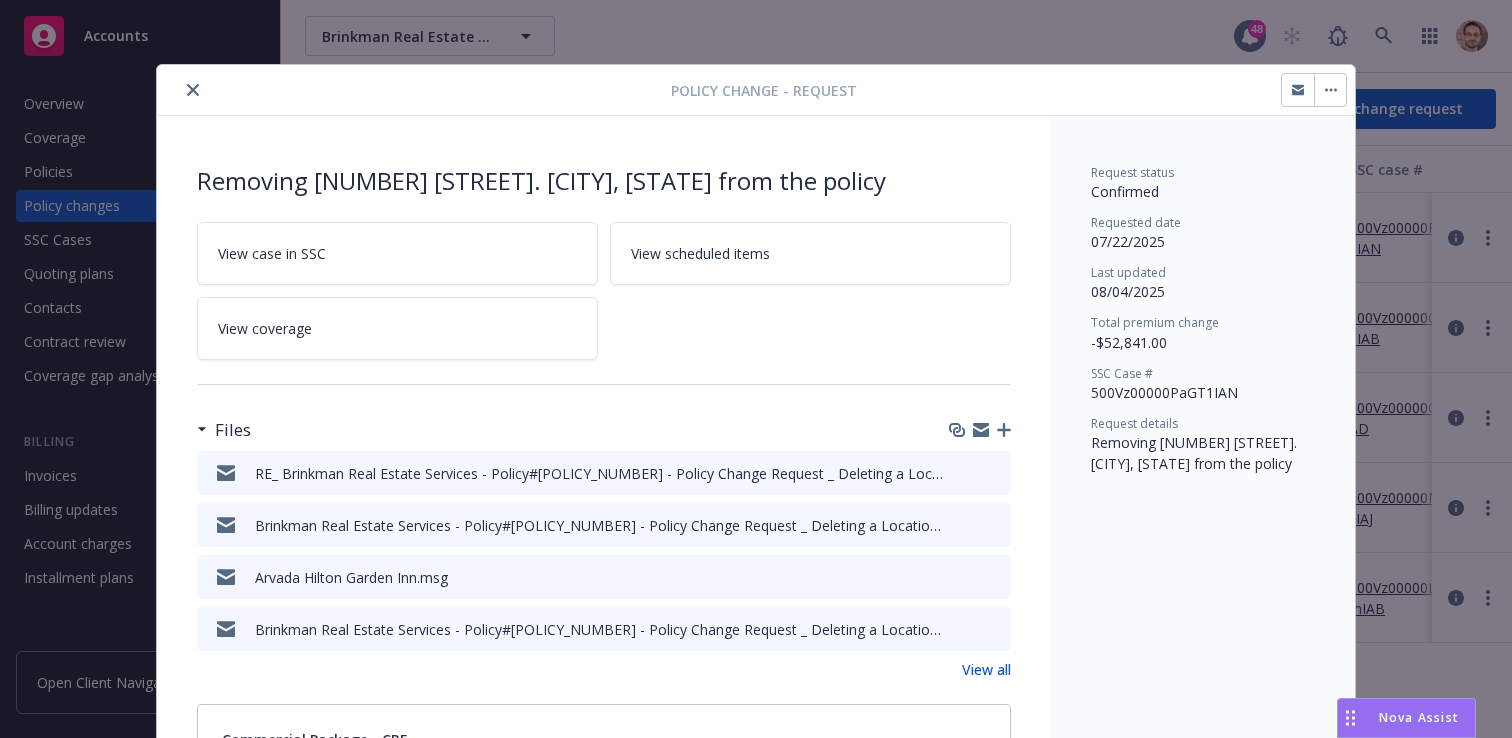 scroll, scrollTop: 60, scrollLeft: 0, axis: vertical 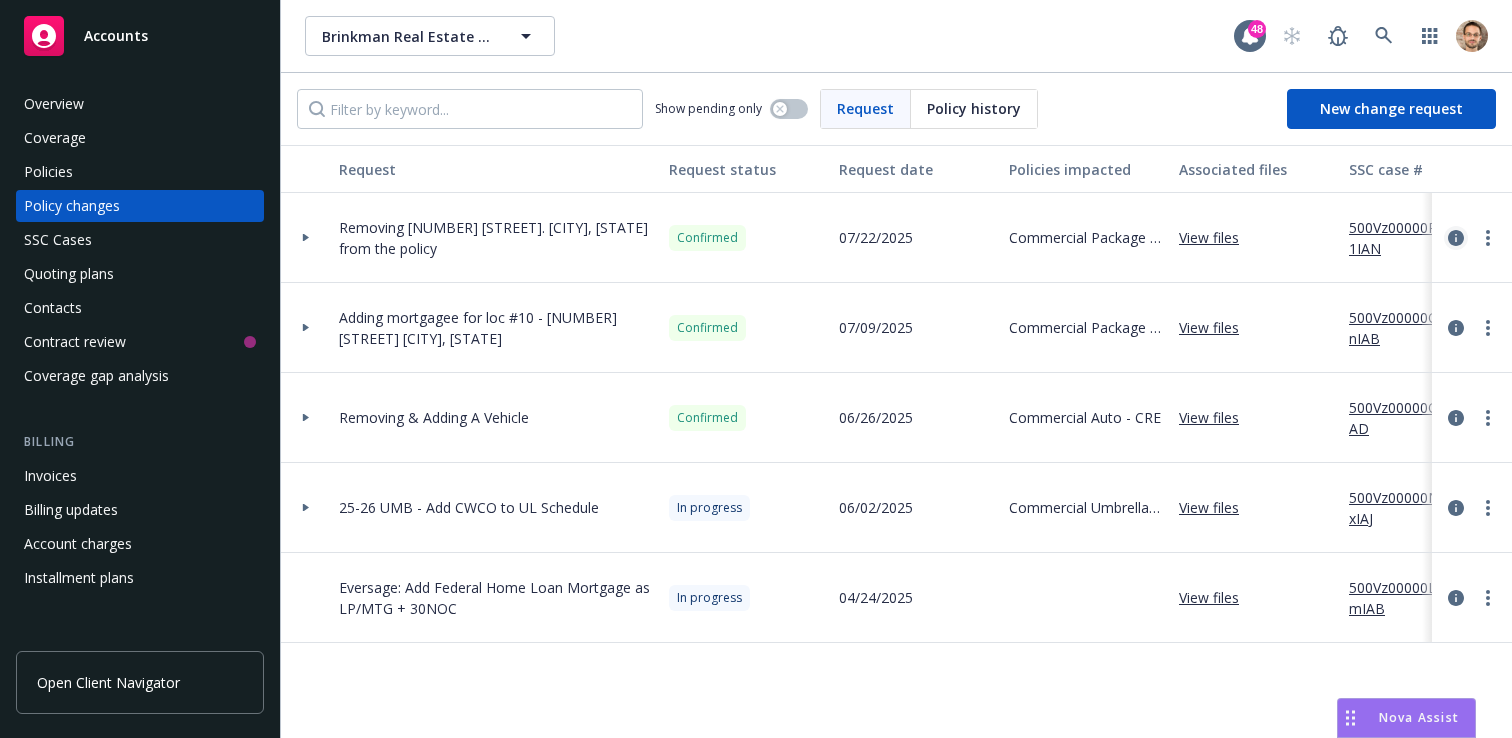 click at bounding box center [1456, 238] 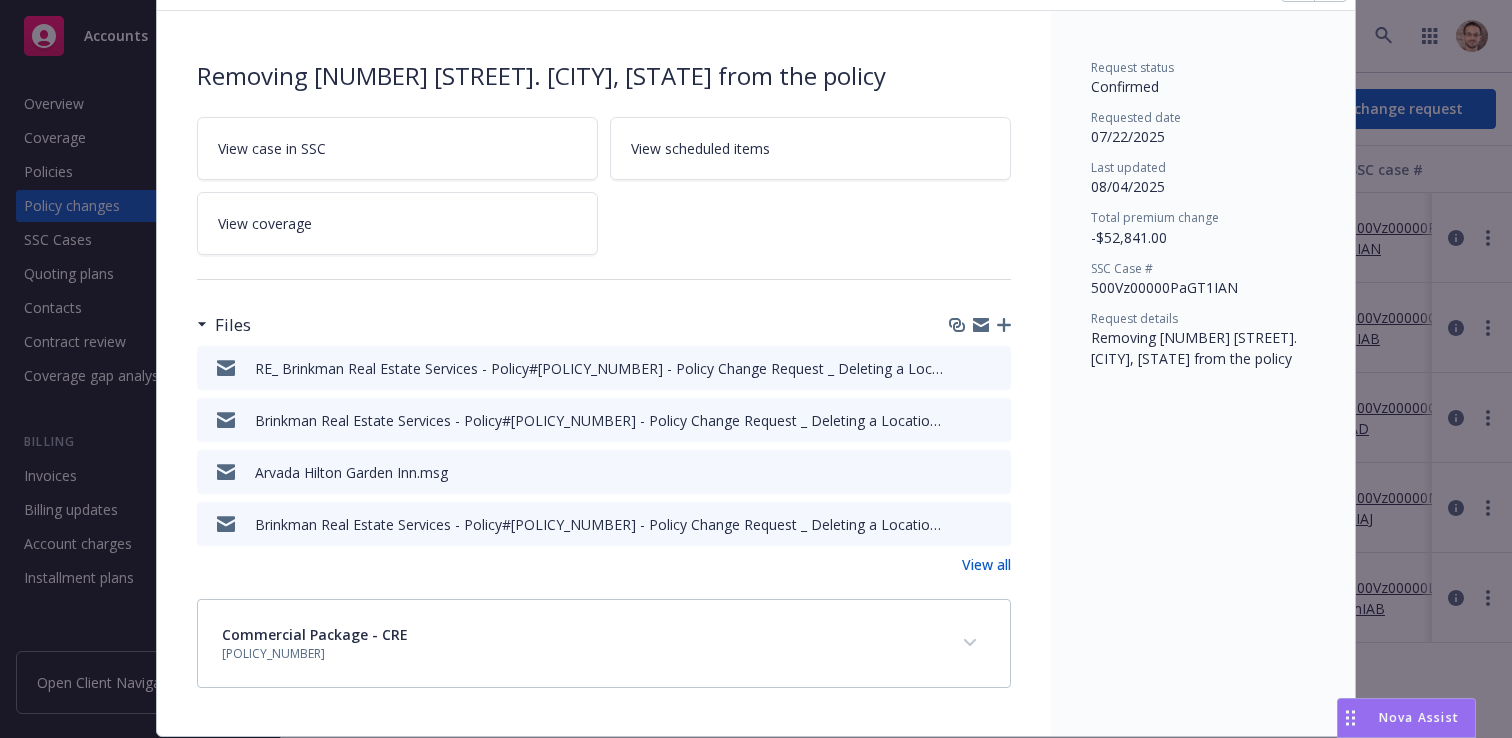 scroll, scrollTop: 168, scrollLeft: 0, axis: vertical 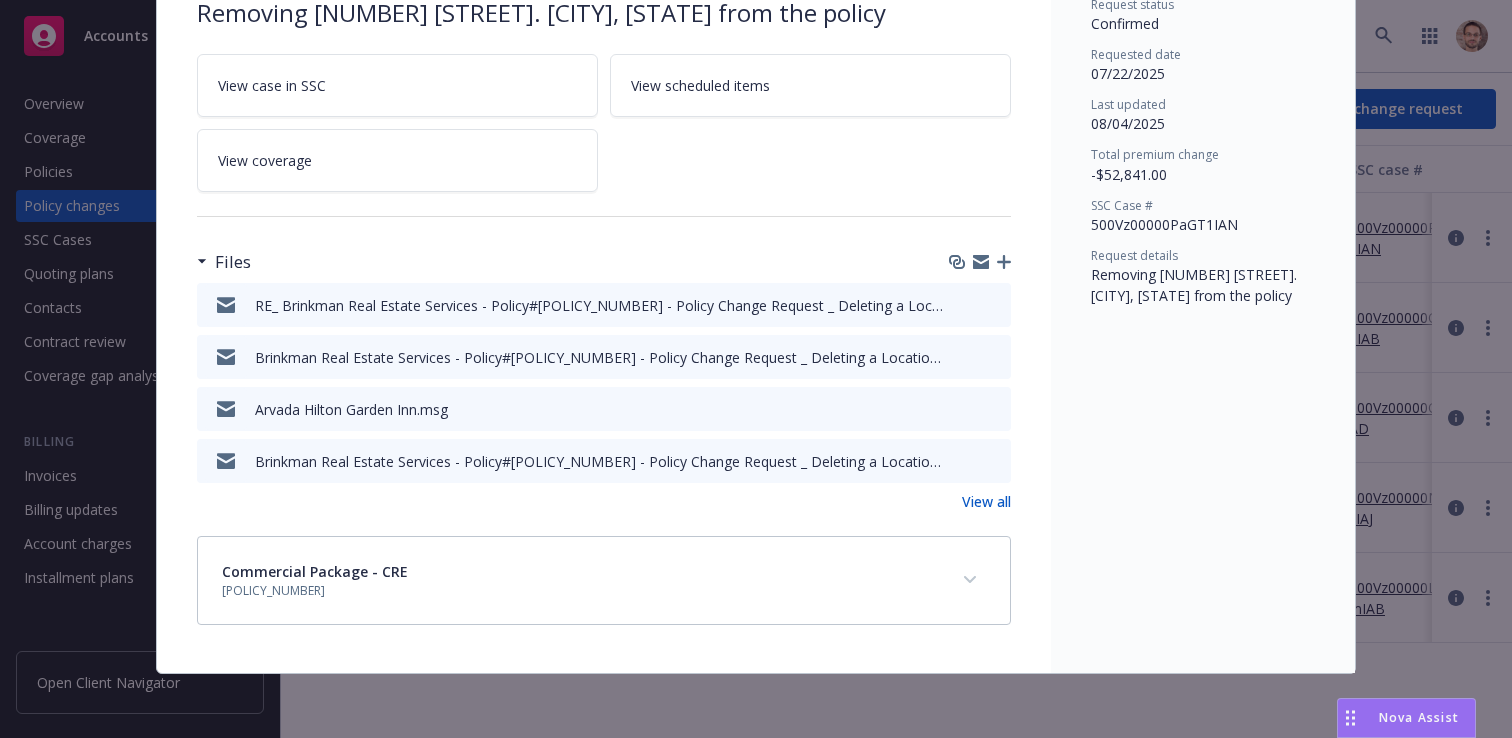 click at bounding box center (970, 580) 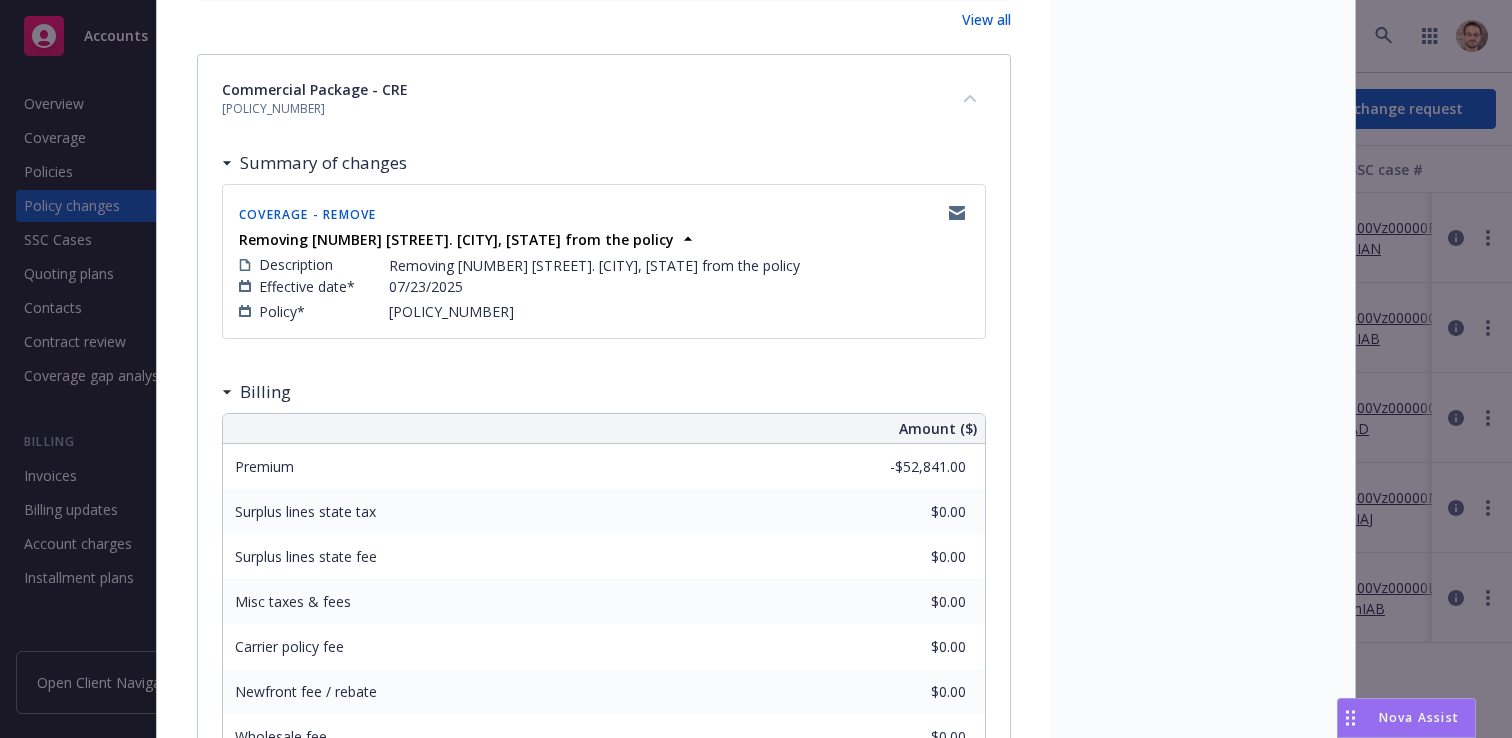 scroll, scrollTop: 0, scrollLeft: 0, axis: both 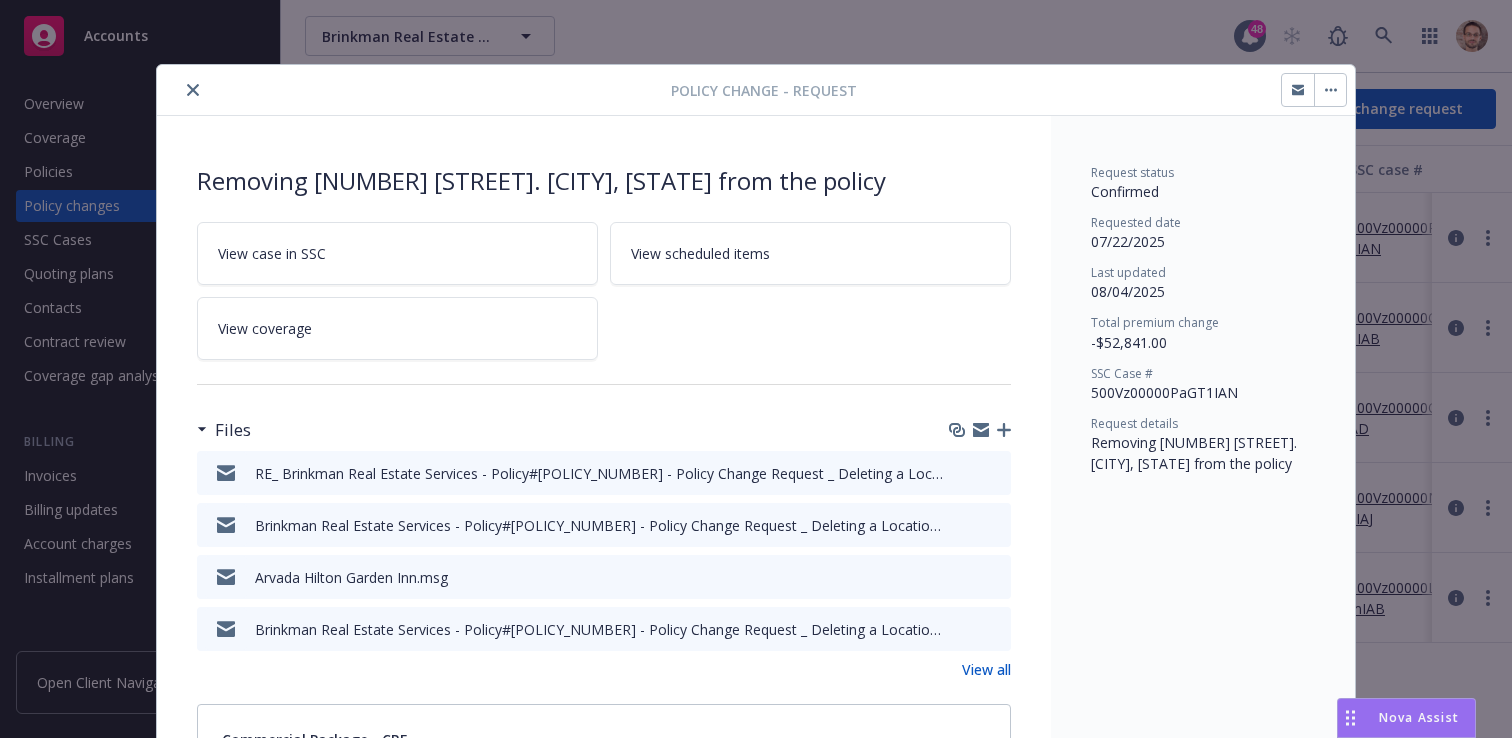type 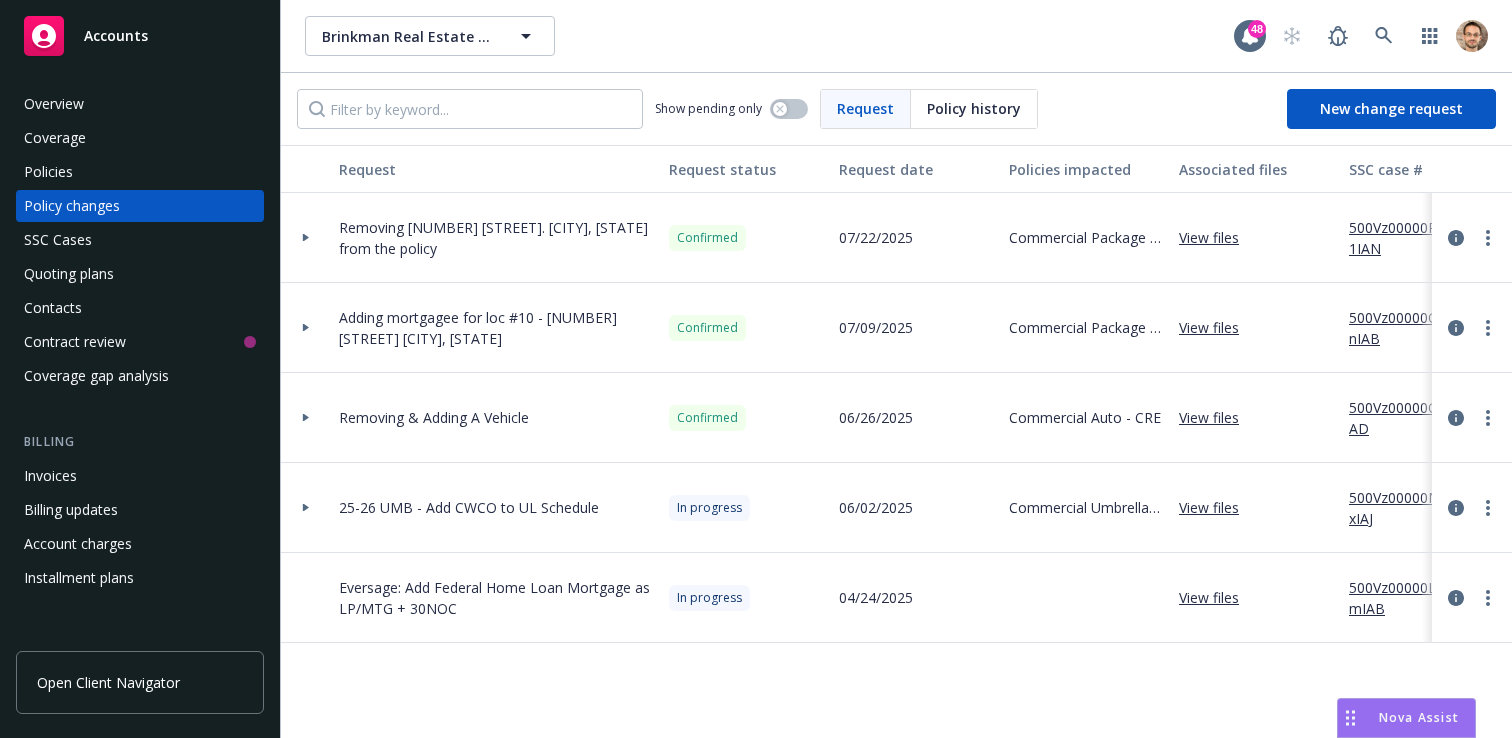 click on "Invoices" at bounding box center (140, 476) 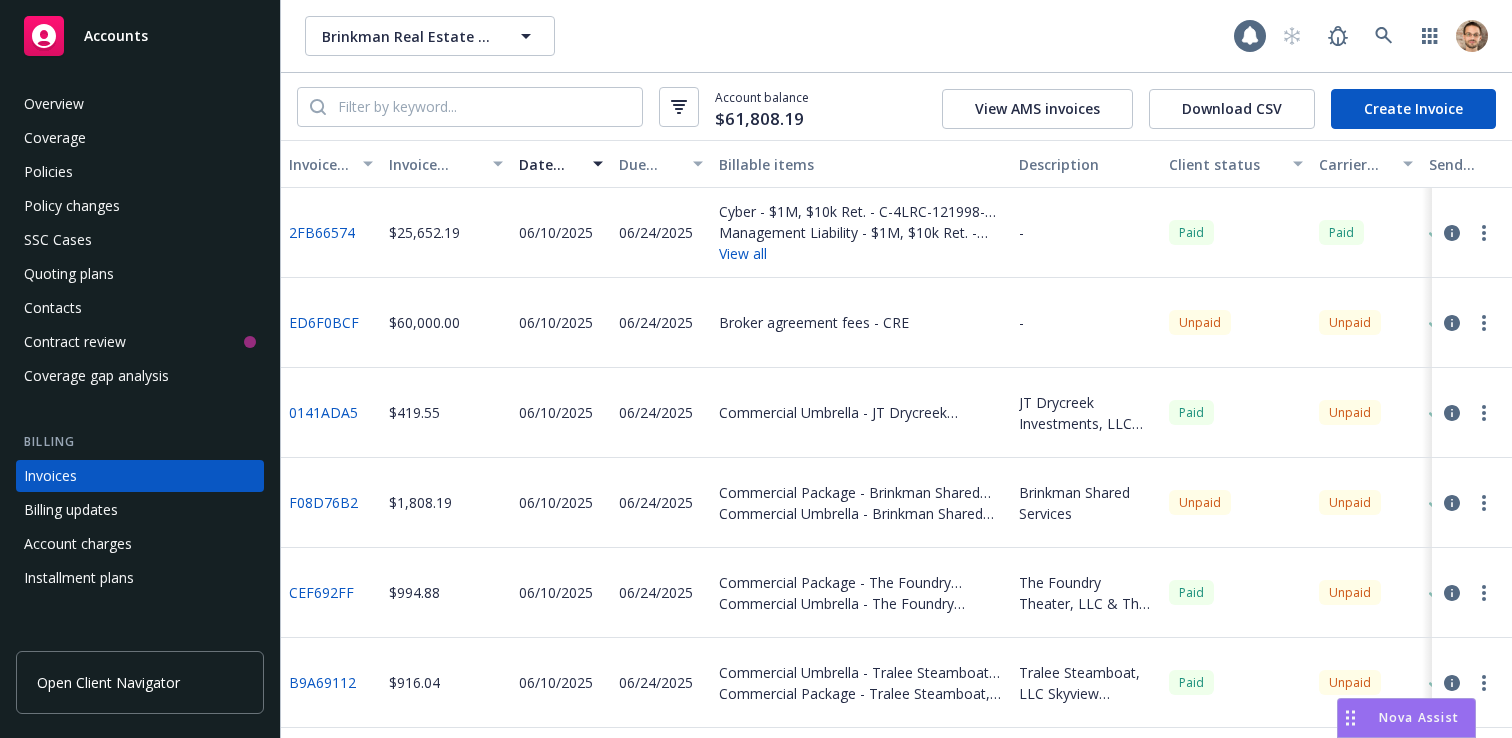 scroll, scrollTop: 75, scrollLeft: 0, axis: vertical 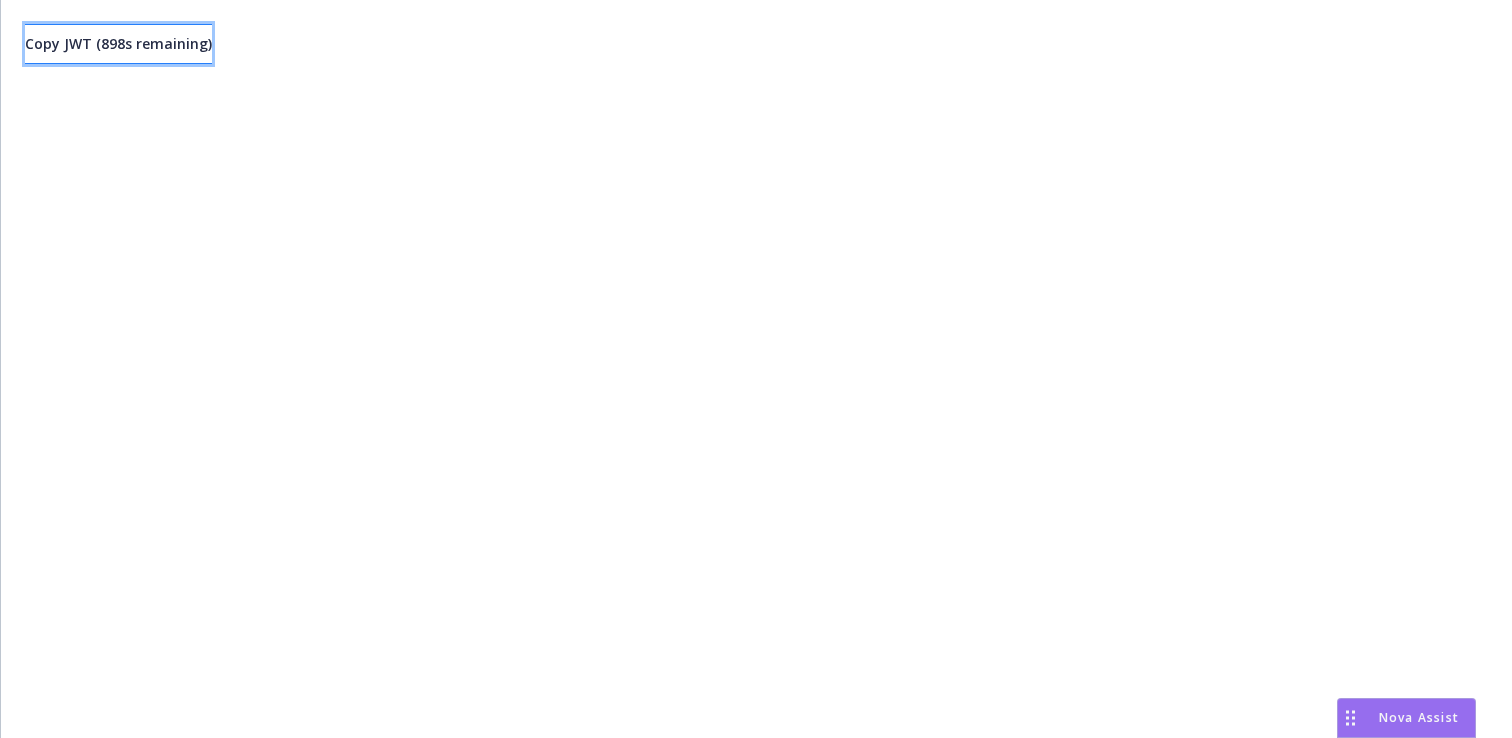 click on "Copy JWT ( 898 s remaining)" at bounding box center (118, 43) 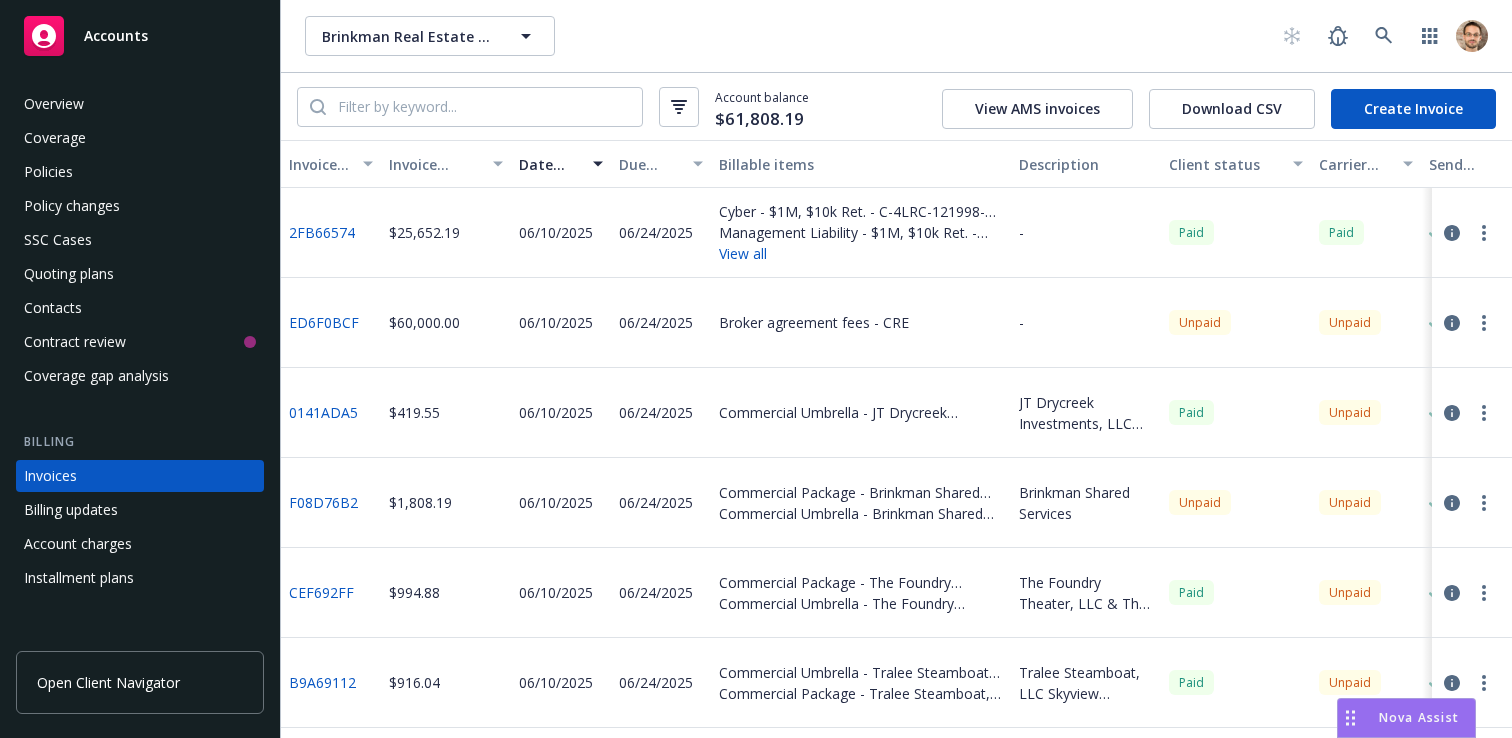 scroll, scrollTop: 0, scrollLeft: 0, axis: both 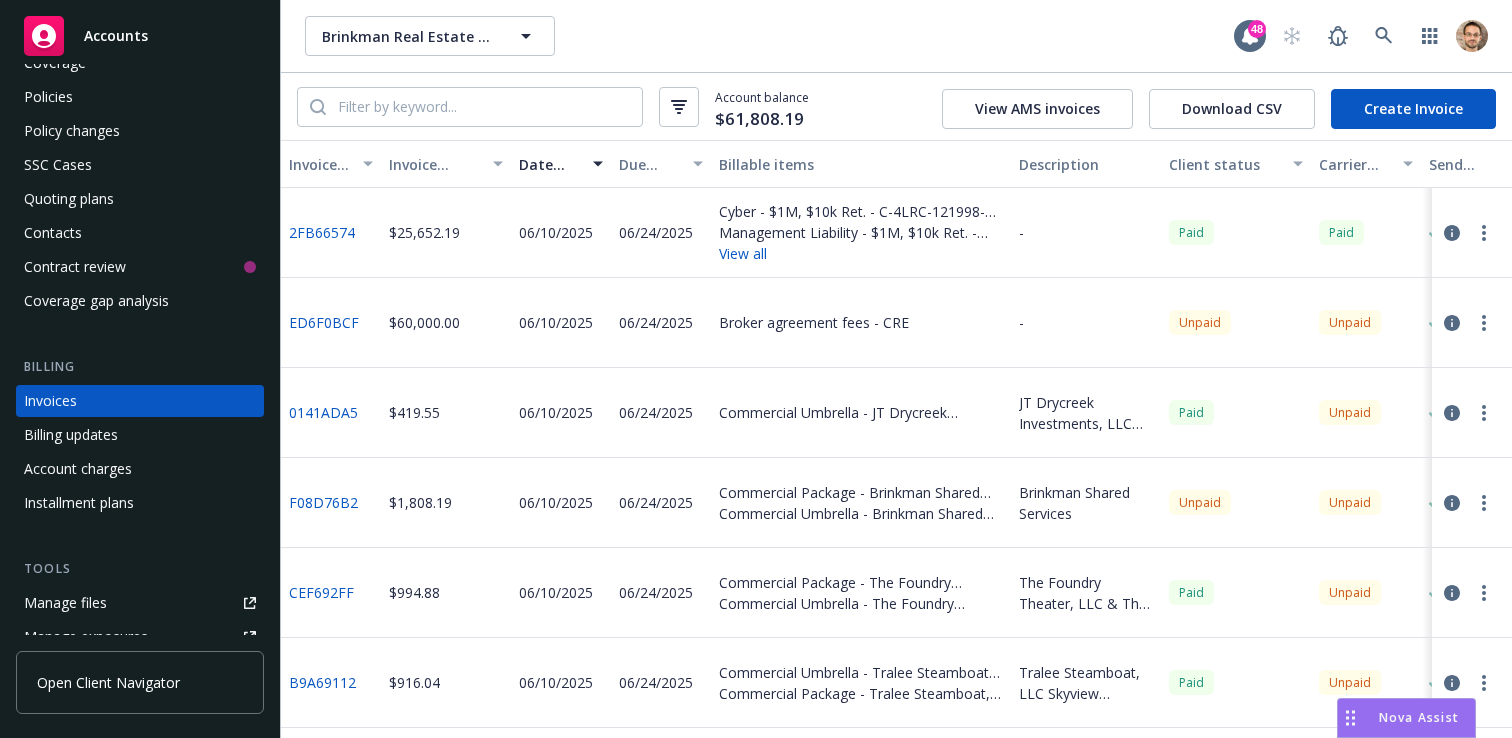 click on "-" at bounding box center [1086, 233] 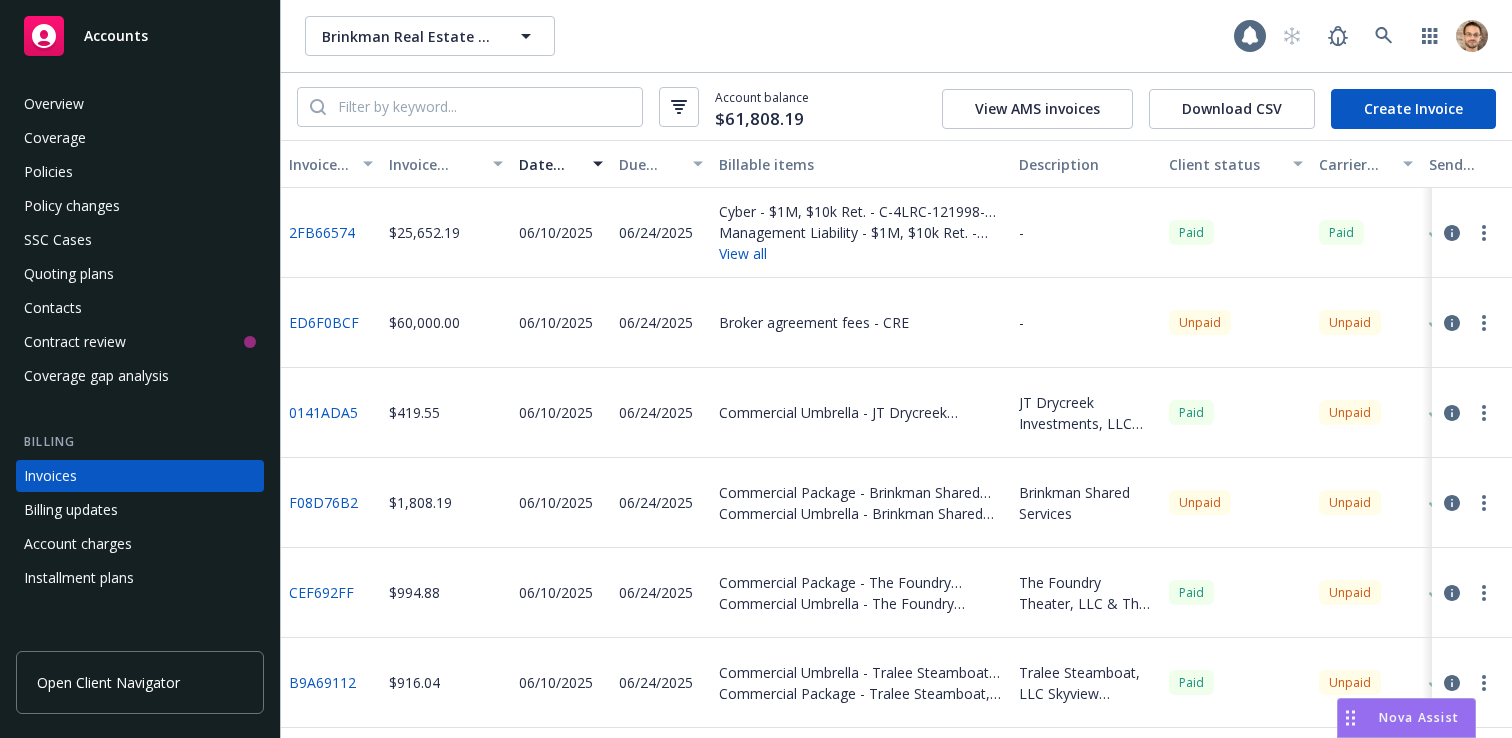scroll, scrollTop: 0, scrollLeft: 0, axis: both 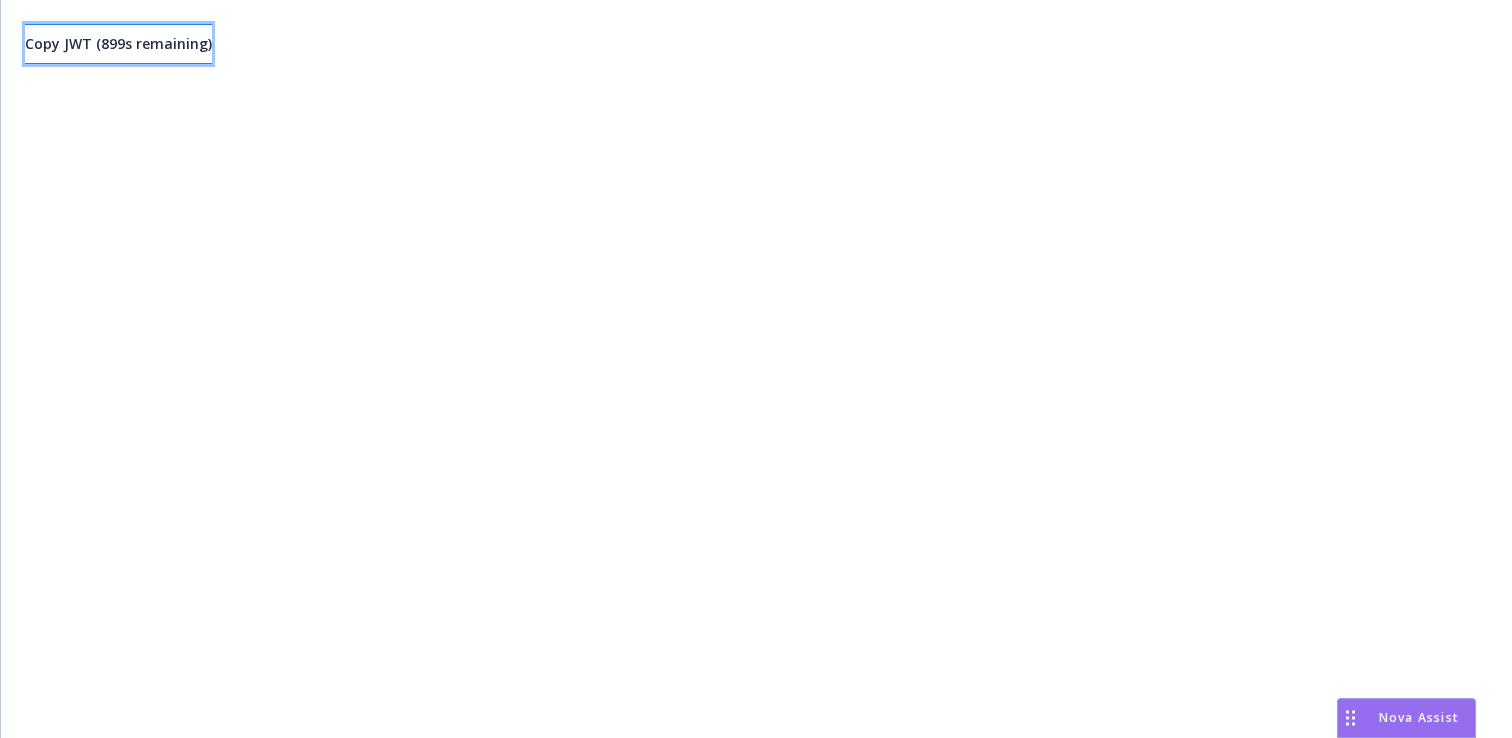 click on "Copy JWT ( 899 s remaining)" at bounding box center [118, 43] 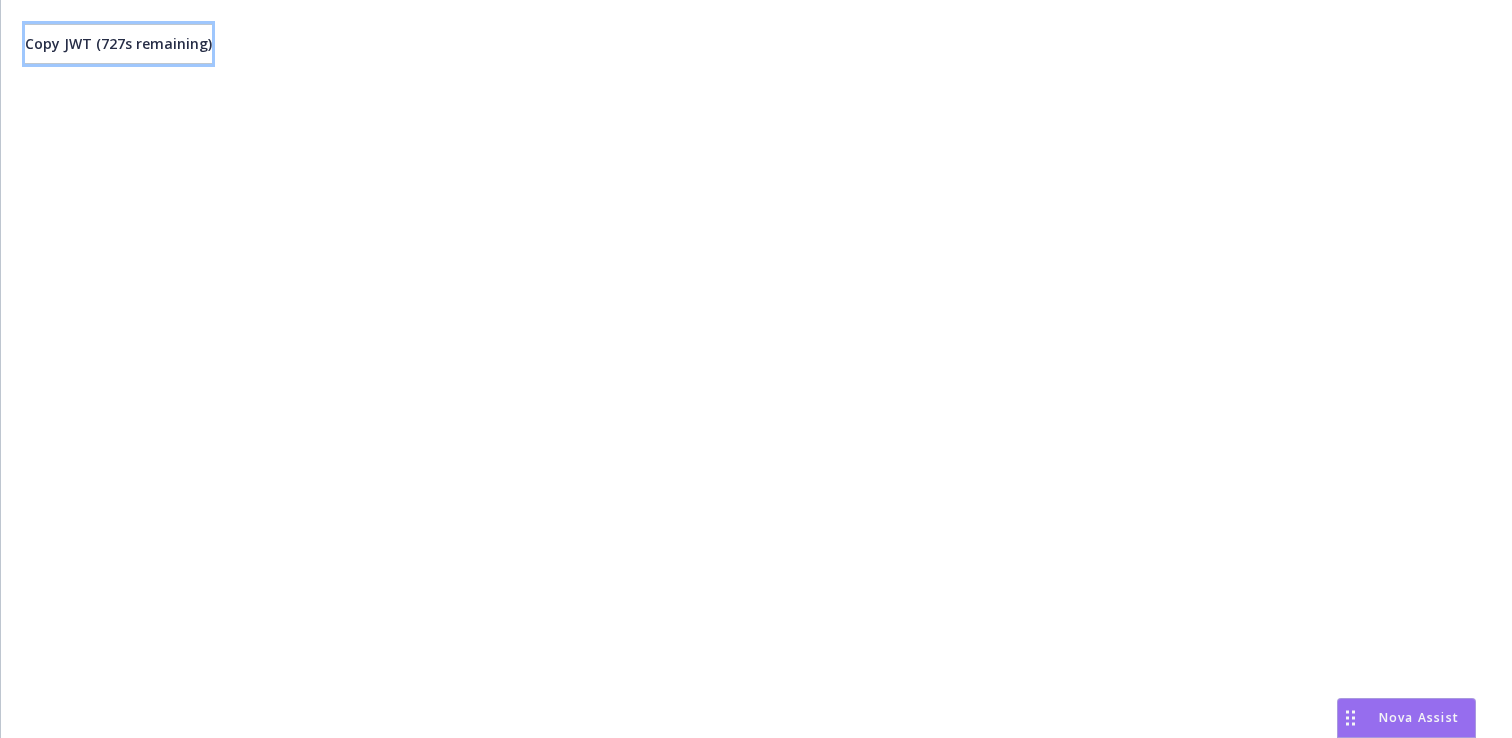 type 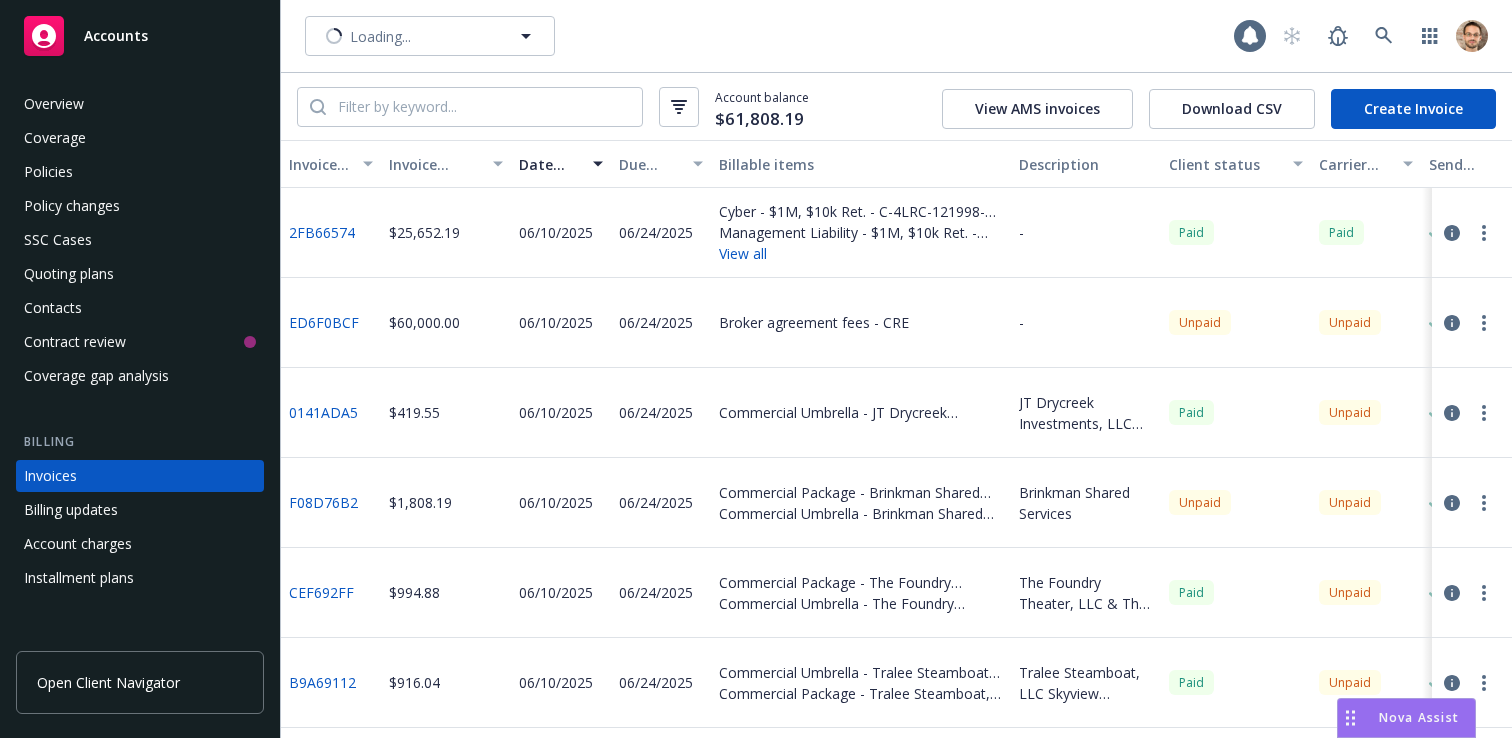 scroll, scrollTop: 0, scrollLeft: 0, axis: both 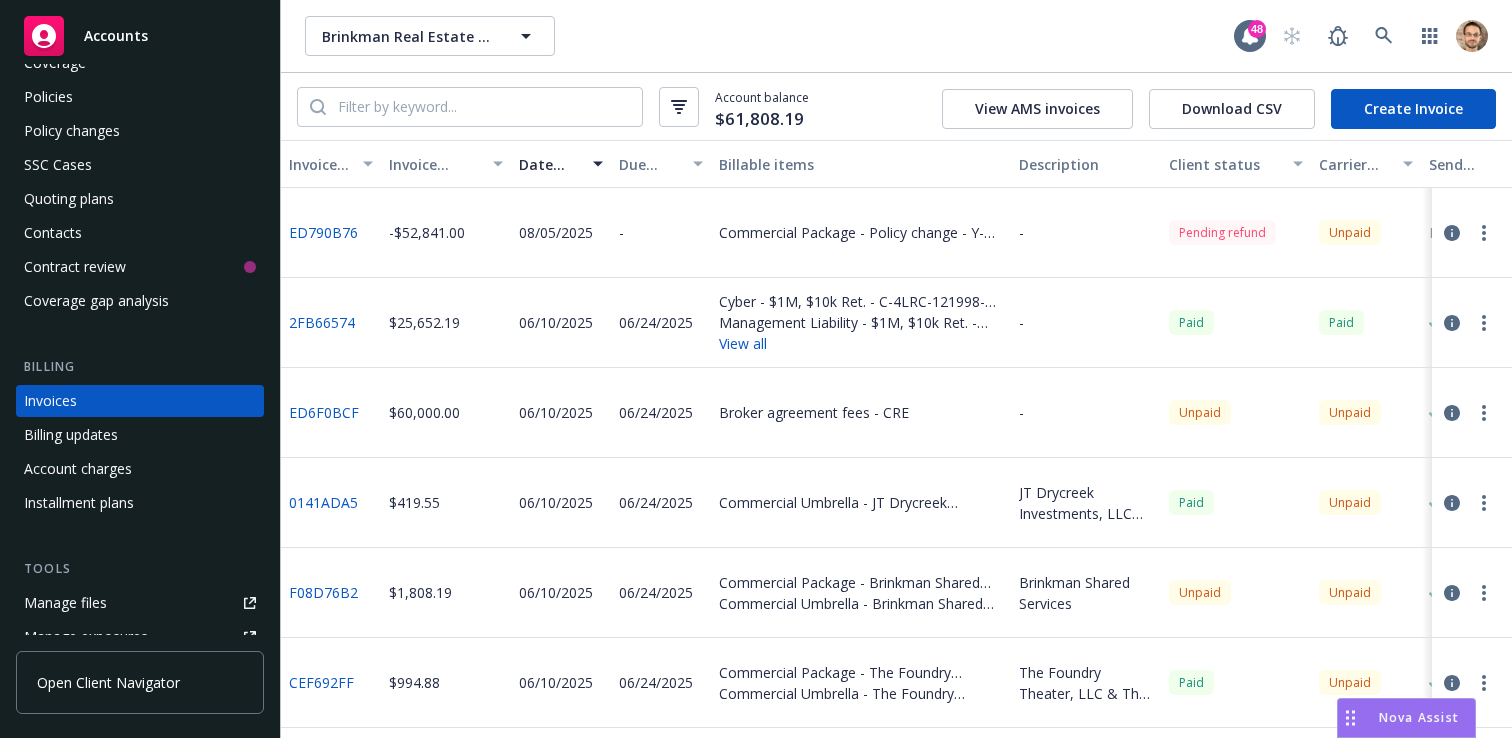 click 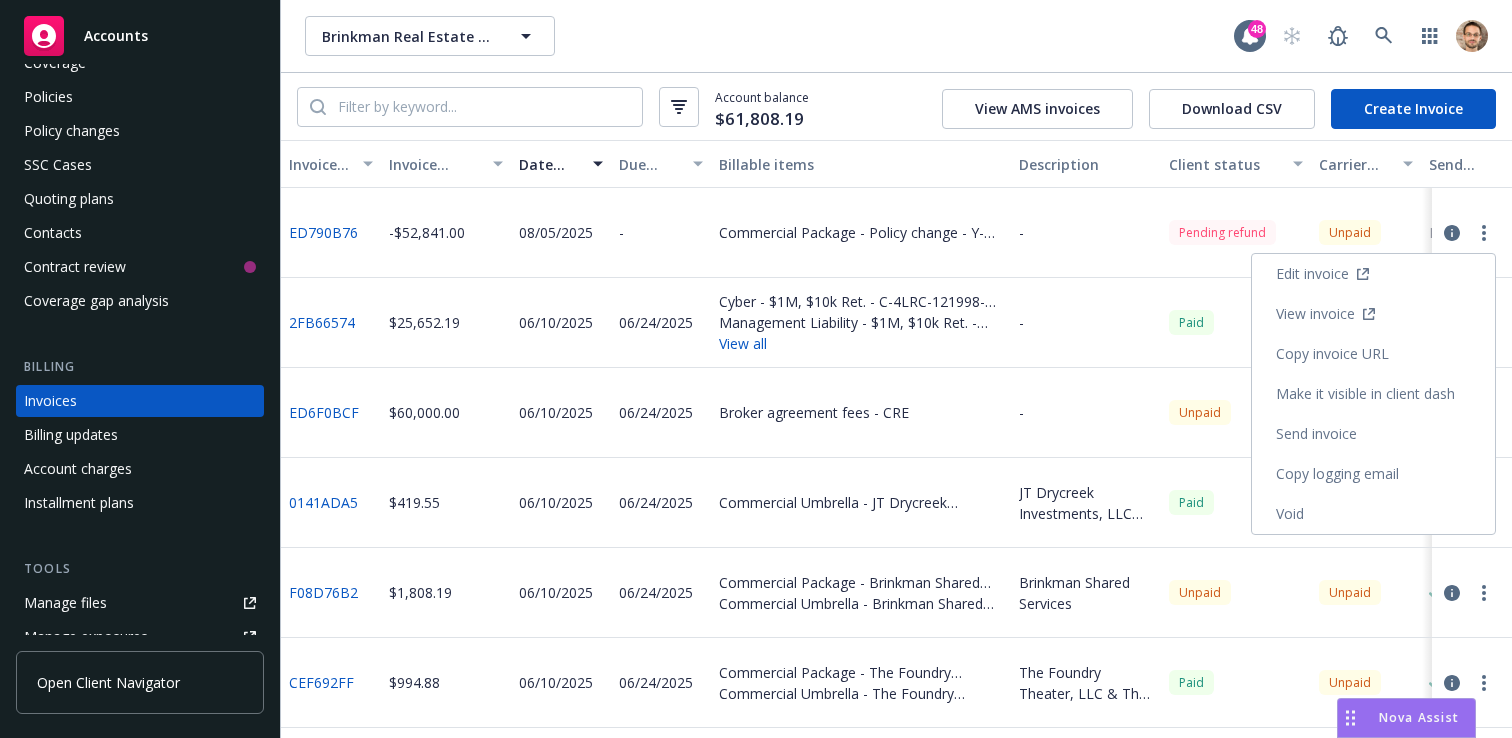 click on "Make it visible in client dash" at bounding box center [1373, 394] 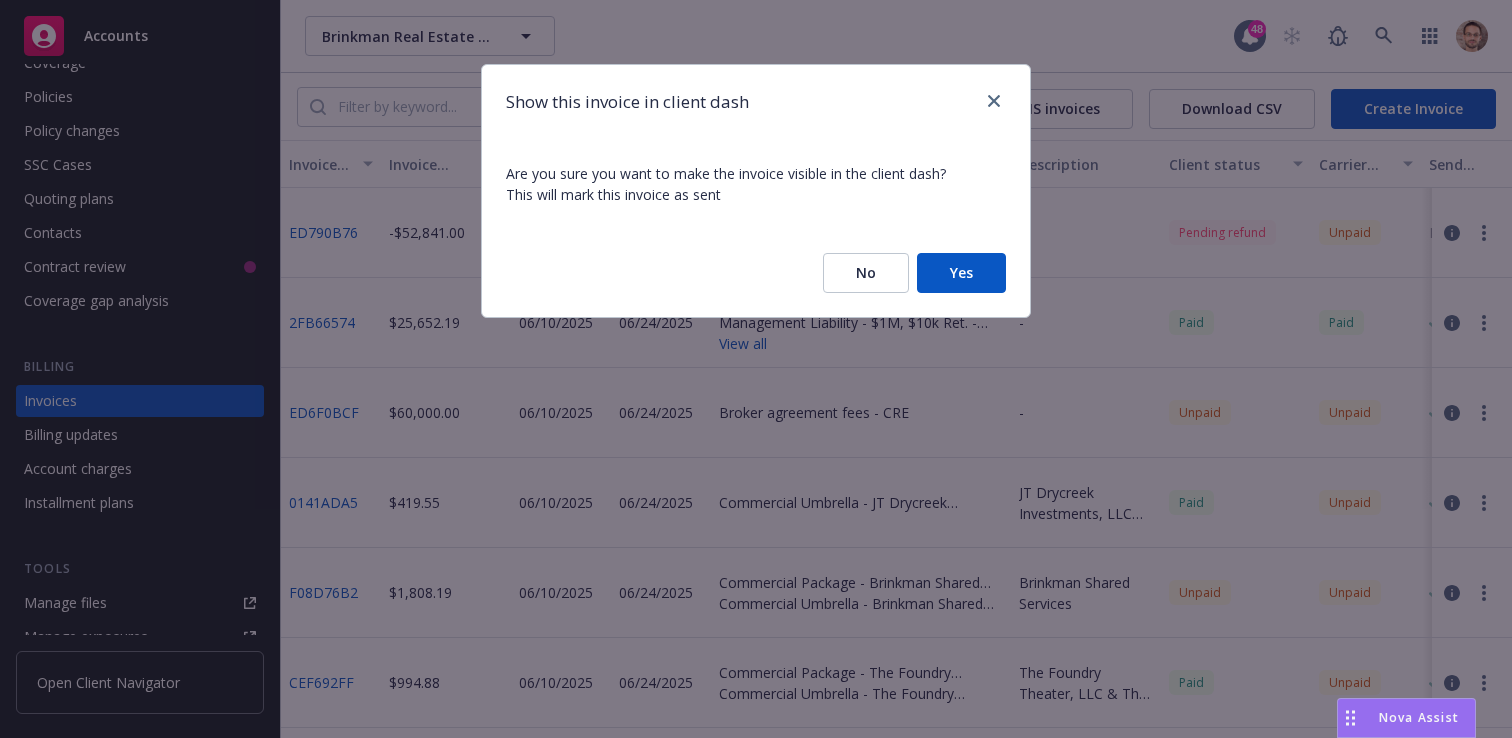 click on "Yes" at bounding box center [961, 273] 